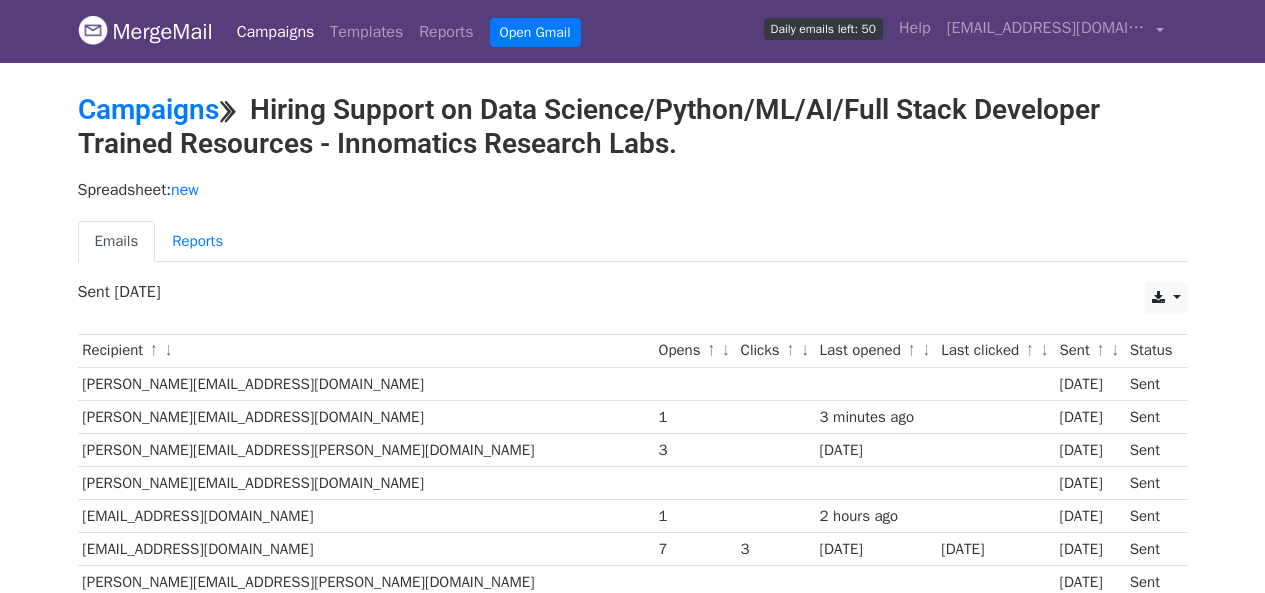 scroll, scrollTop: 0, scrollLeft: 0, axis: both 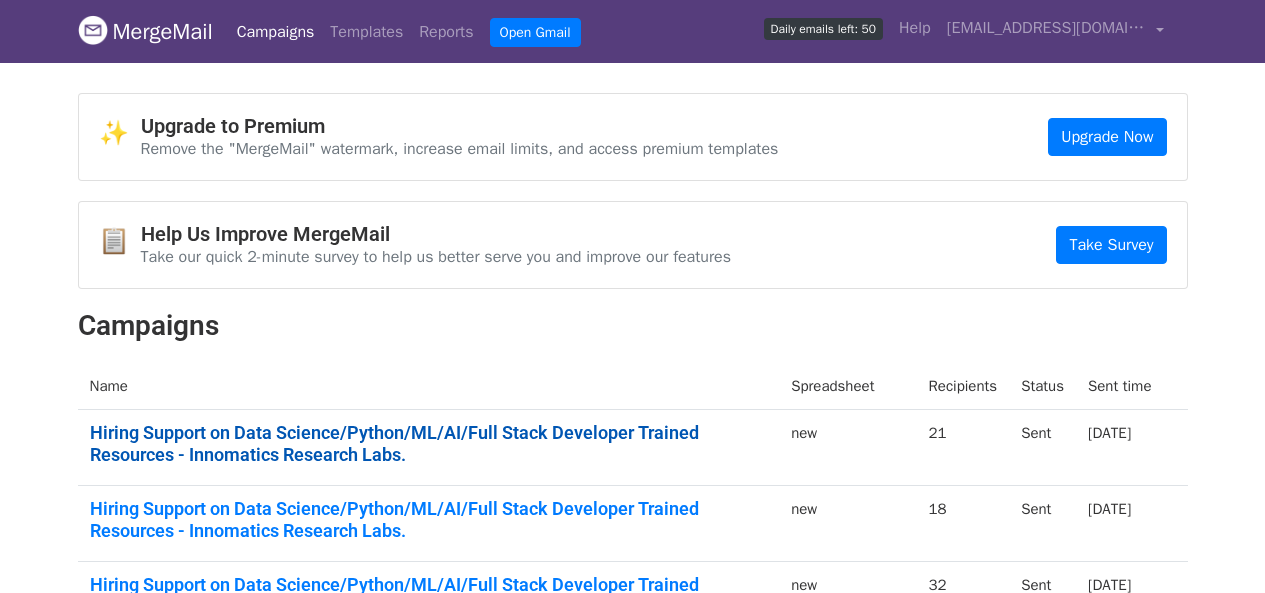 click on "Hiring Support on Data Science/Python/ML/AI/Full Stack Developer Trained Resources - Innomatics Research Labs." at bounding box center (429, 443) 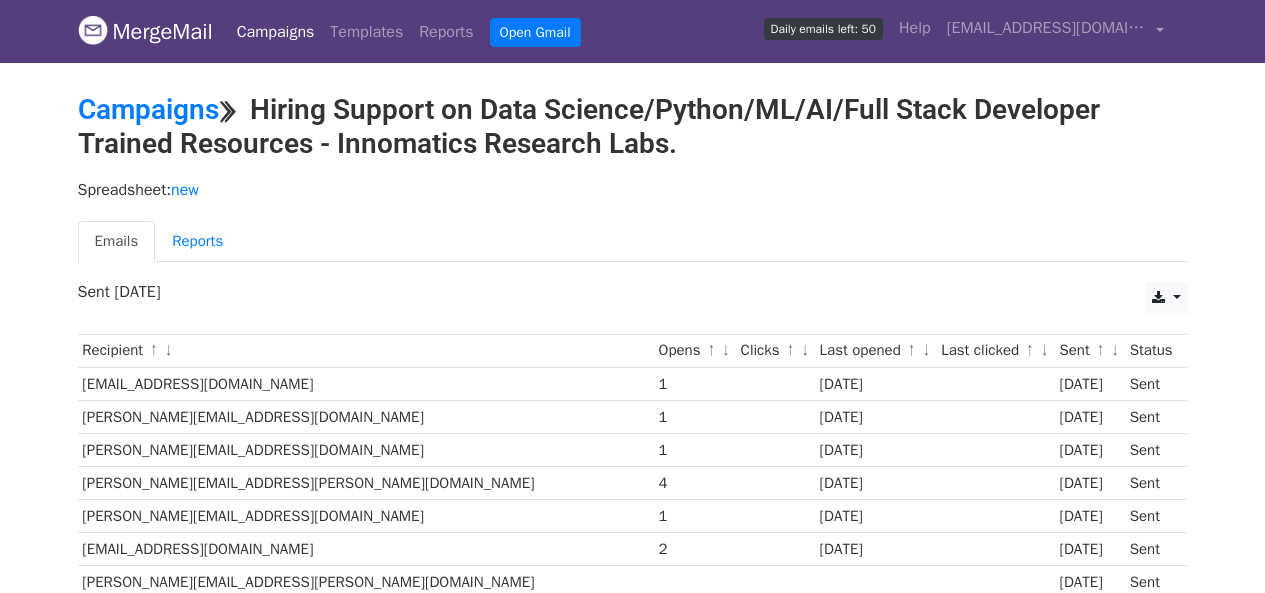 scroll, scrollTop: 0, scrollLeft: 0, axis: both 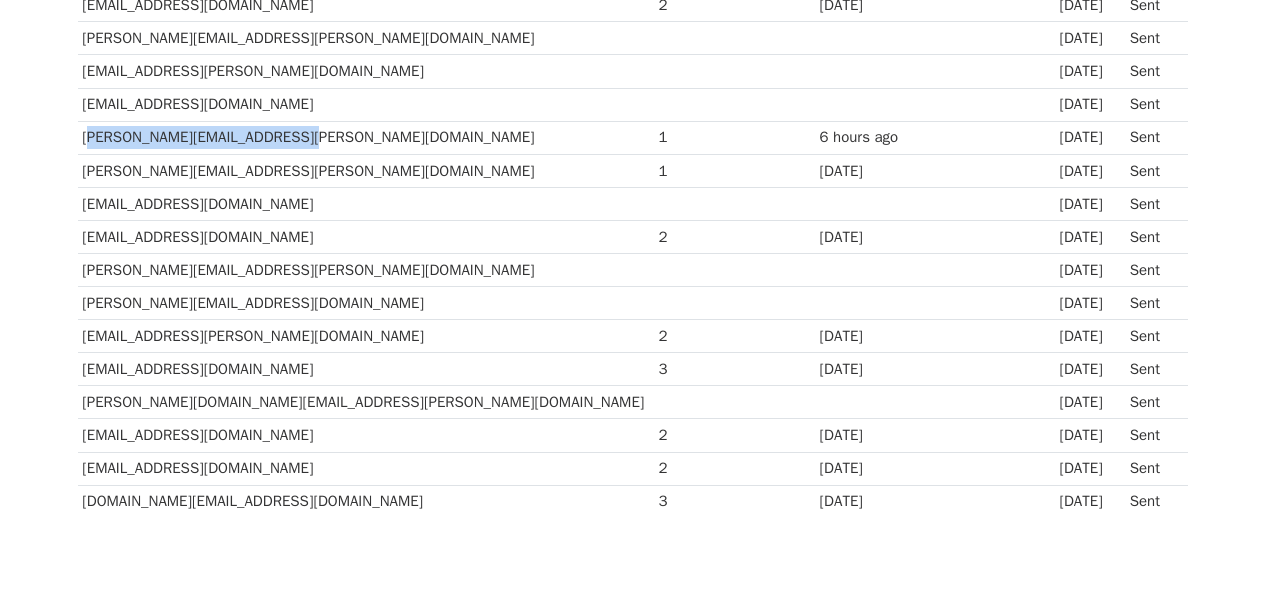 drag, startPoint x: 290, startPoint y: 133, endPoint x: 83, endPoint y: 139, distance: 207.08694 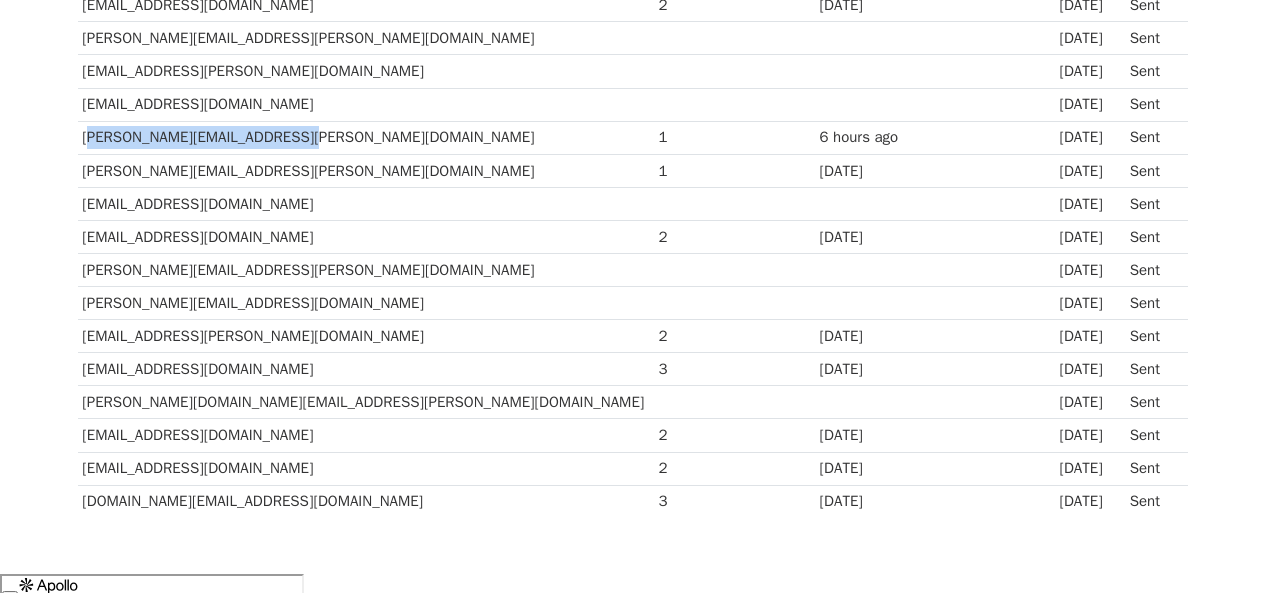 scroll, scrollTop: 0, scrollLeft: 0, axis: both 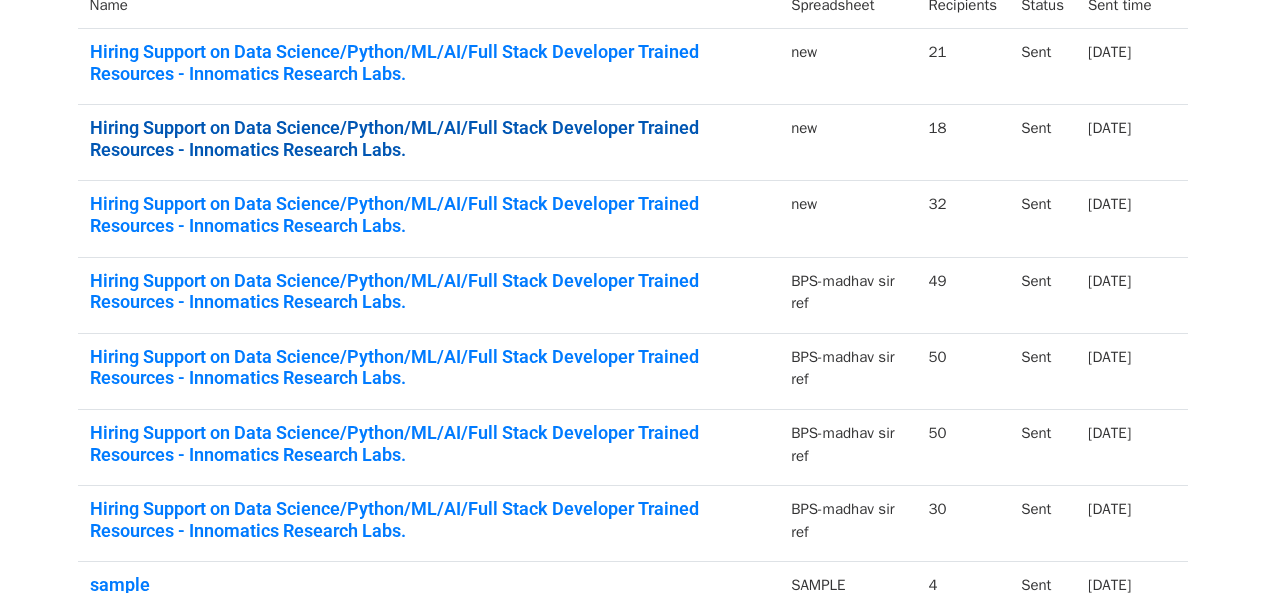 click on "Hiring Support on Data Science/Python/ML/AI/Full Stack Developer Trained Resources - Innomatics Research Labs." at bounding box center [429, 138] 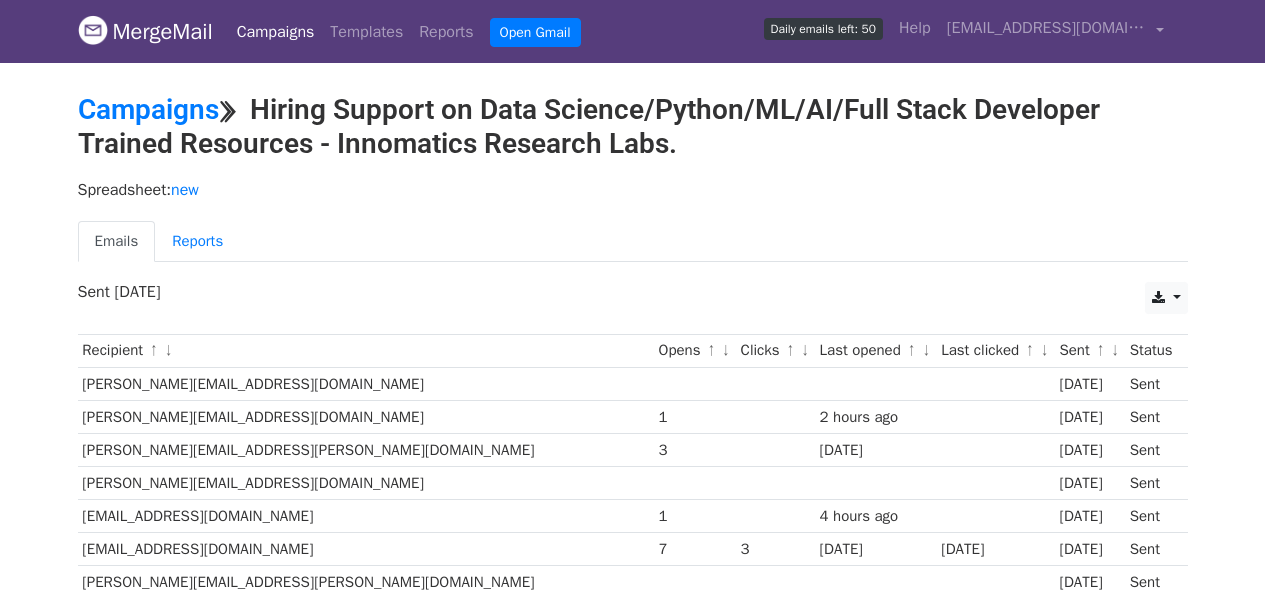 scroll, scrollTop: 0, scrollLeft: 0, axis: both 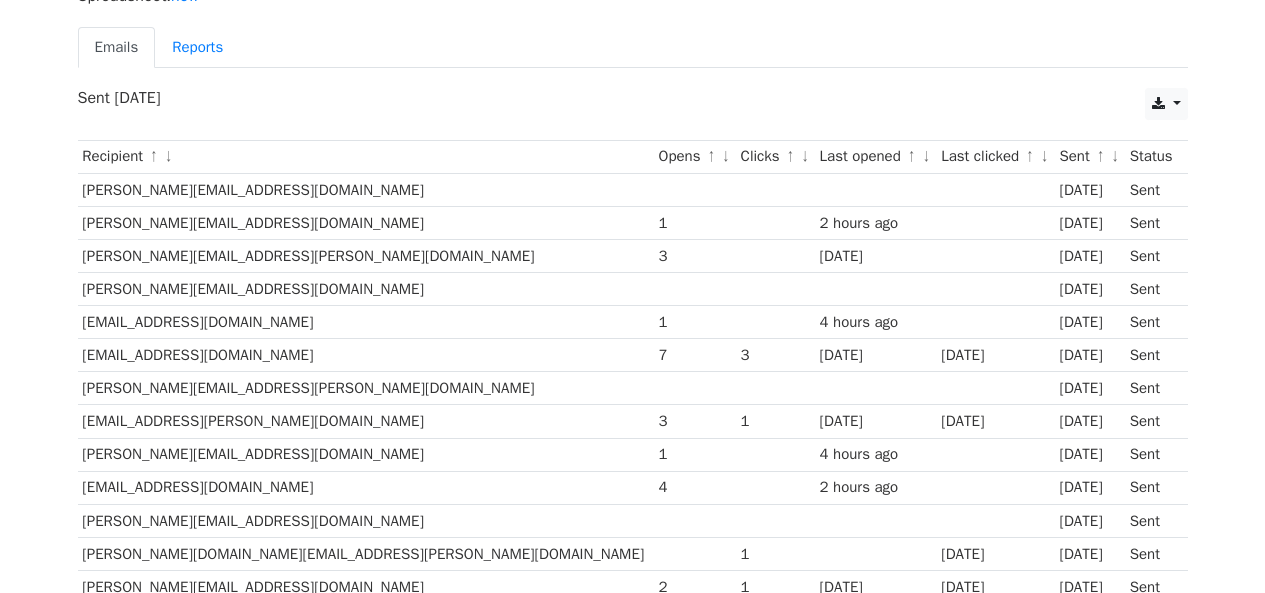 click on "Jayshree.Kumavat@rblbank.com" at bounding box center (366, 255) 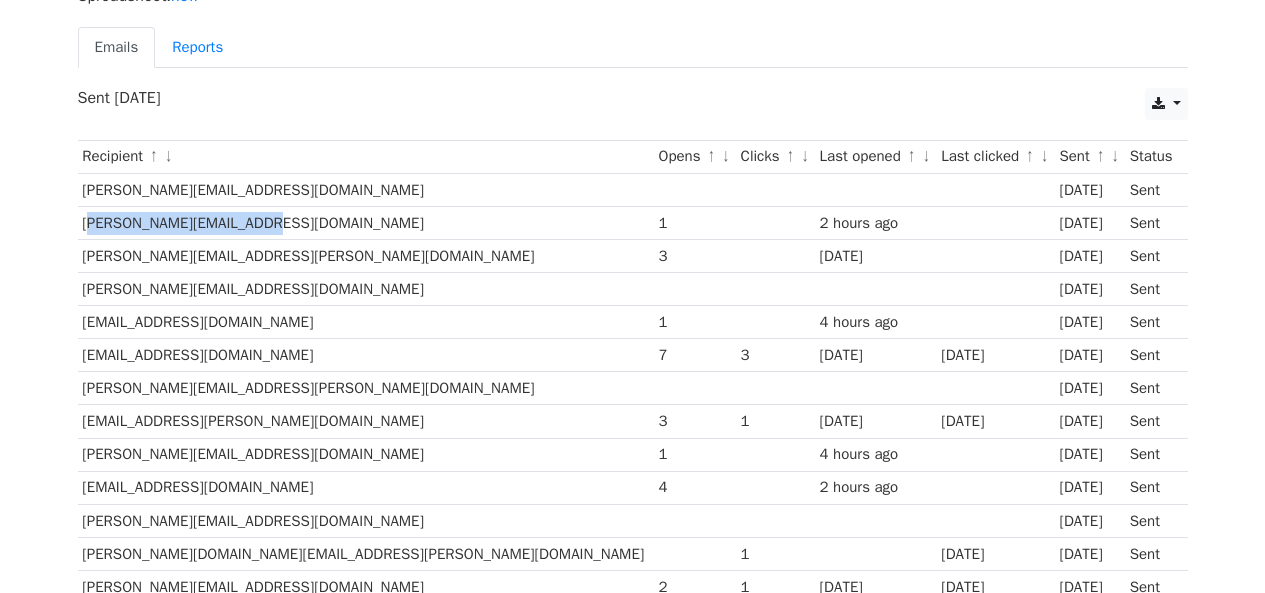 drag, startPoint x: 241, startPoint y: 221, endPoint x: 84, endPoint y: 223, distance: 157.01274 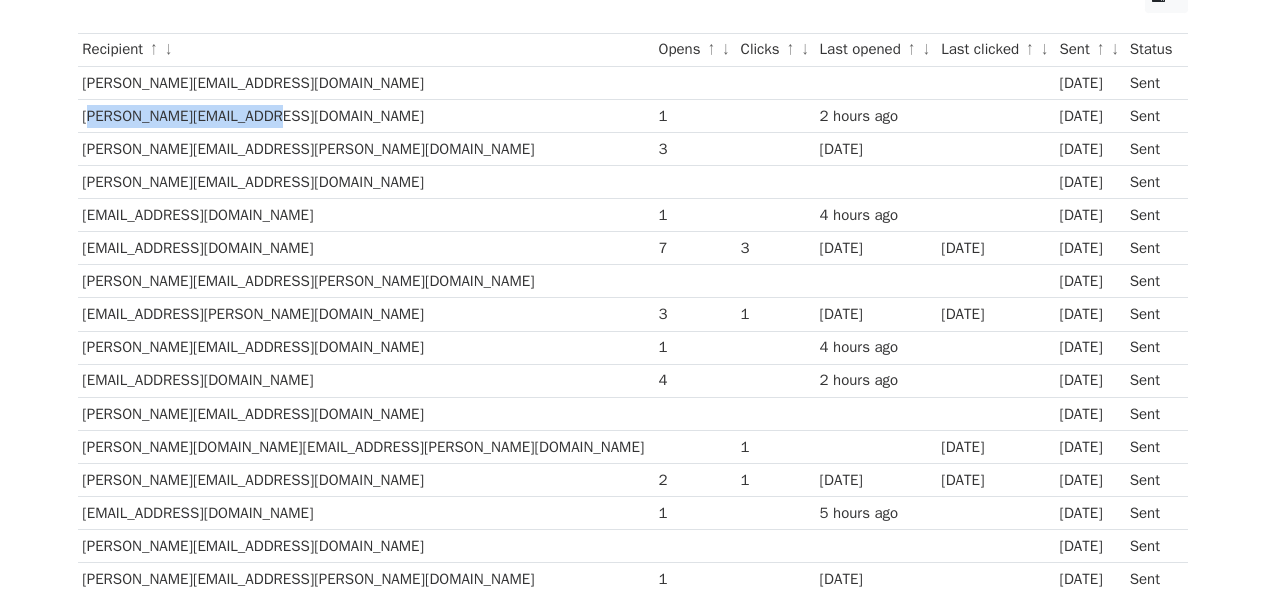 scroll, scrollTop: 311, scrollLeft: 0, axis: vertical 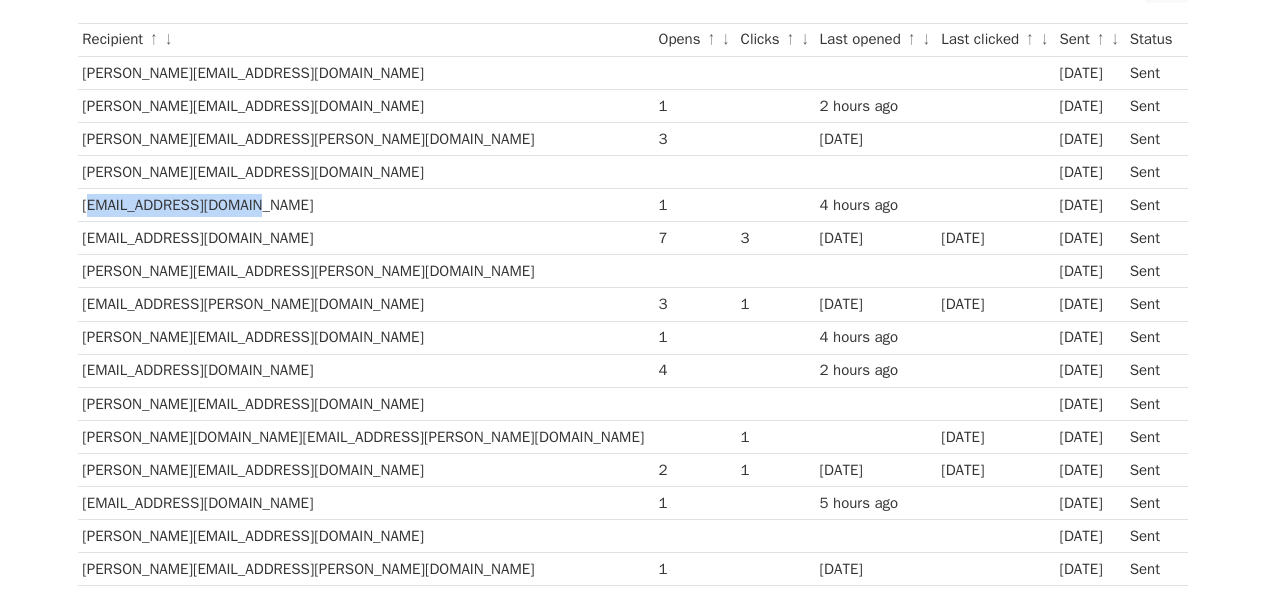 drag, startPoint x: 238, startPoint y: 206, endPoint x: 78, endPoint y: 205, distance: 160.00313 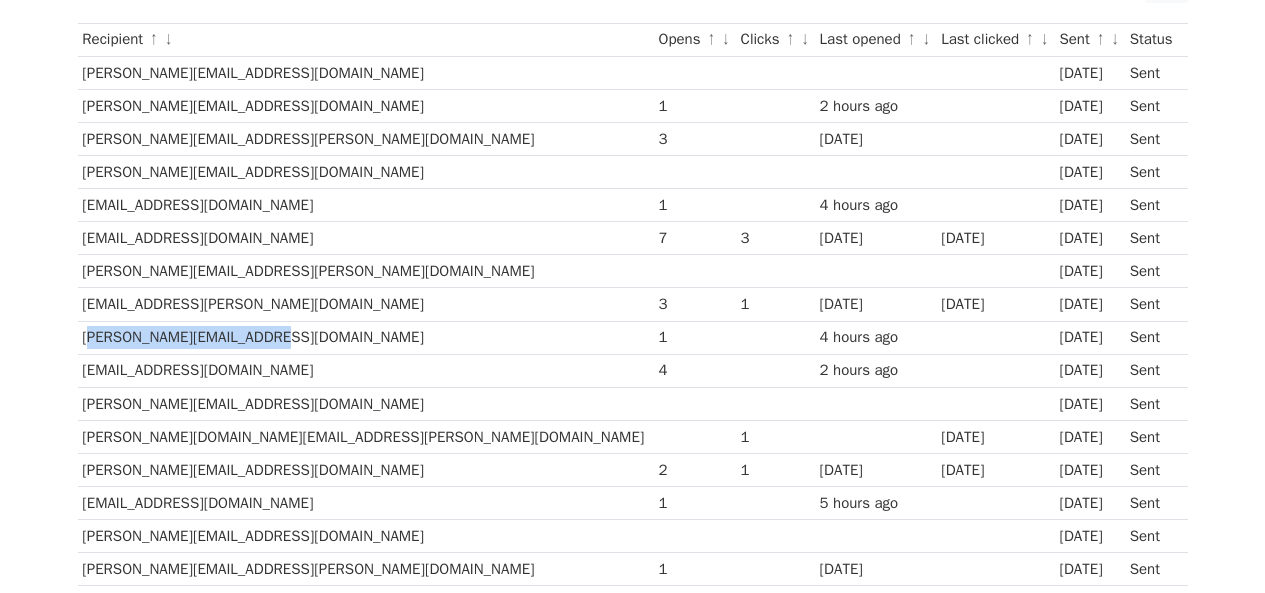 drag, startPoint x: 269, startPoint y: 338, endPoint x: 82, endPoint y: 337, distance: 187.00267 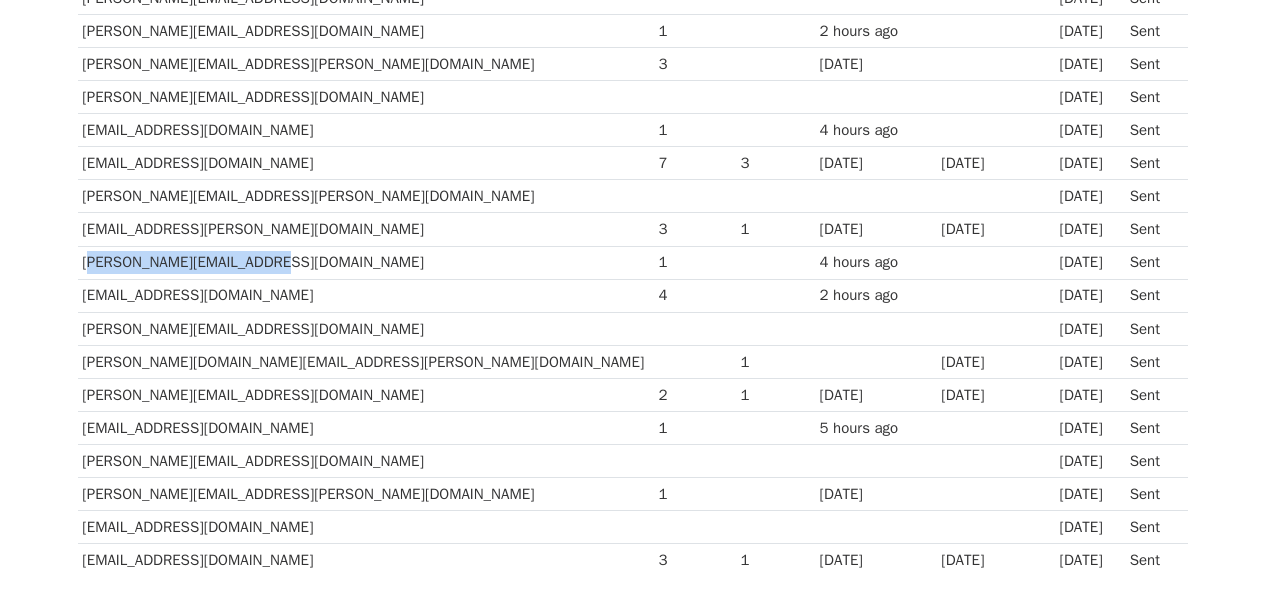scroll, scrollTop: 389, scrollLeft: 0, axis: vertical 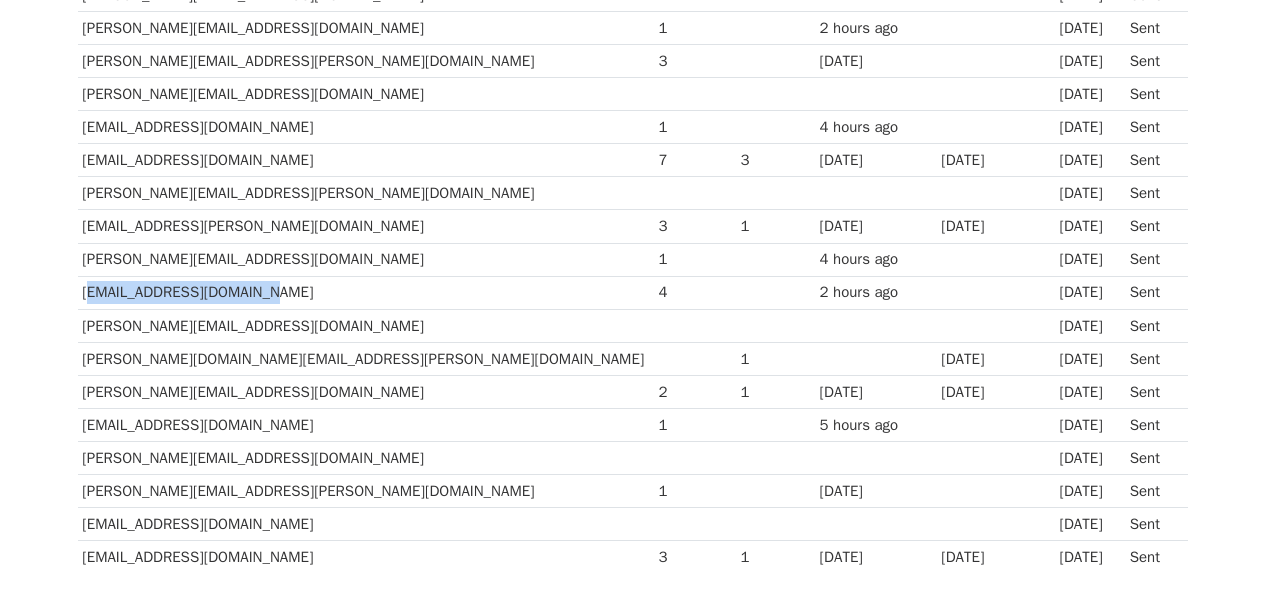 drag, startPoint x: 255, startPoint y: 293, endPoint x: 80, endPoint y: 295, distance: 175.01143 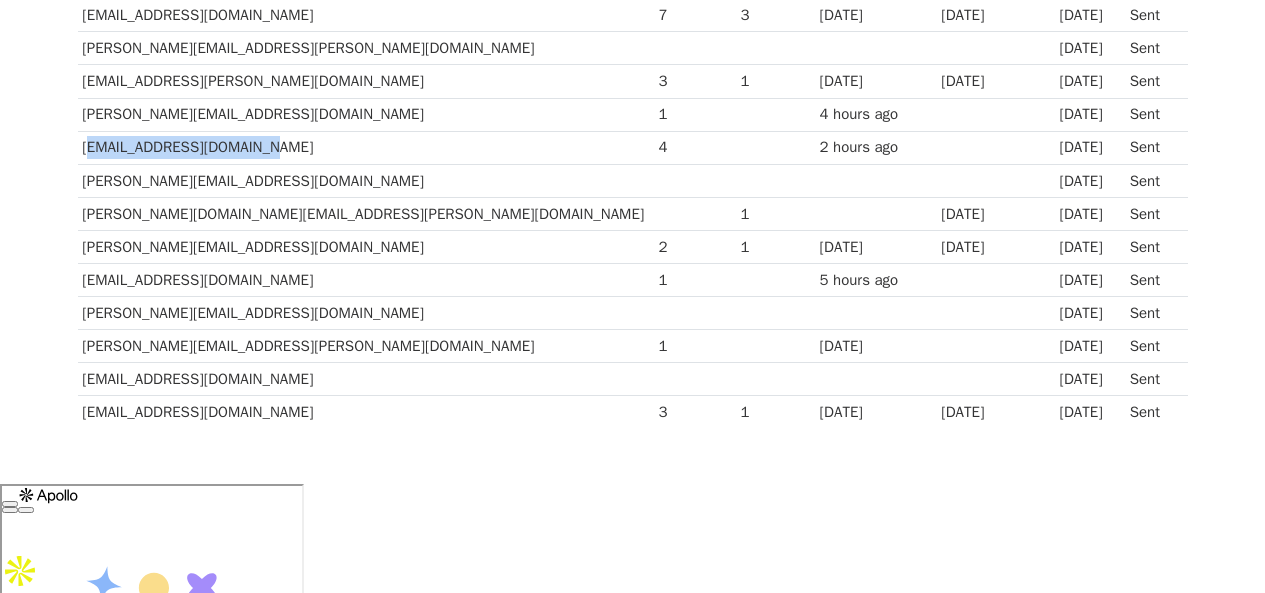 scroll, scrollTop: 546, scrollLeft: 0, axis: vertical 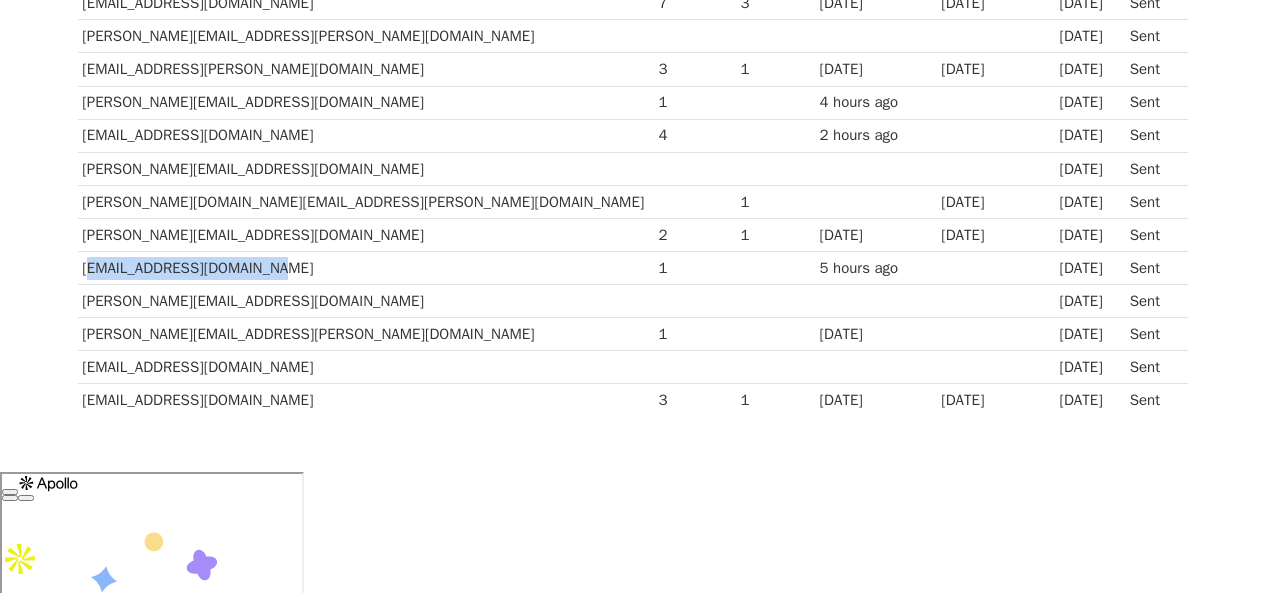 drag, startPoint x: 276, startPoint y: 267, endPoint x: 79, endPoint y: 260, distance: 197.12433 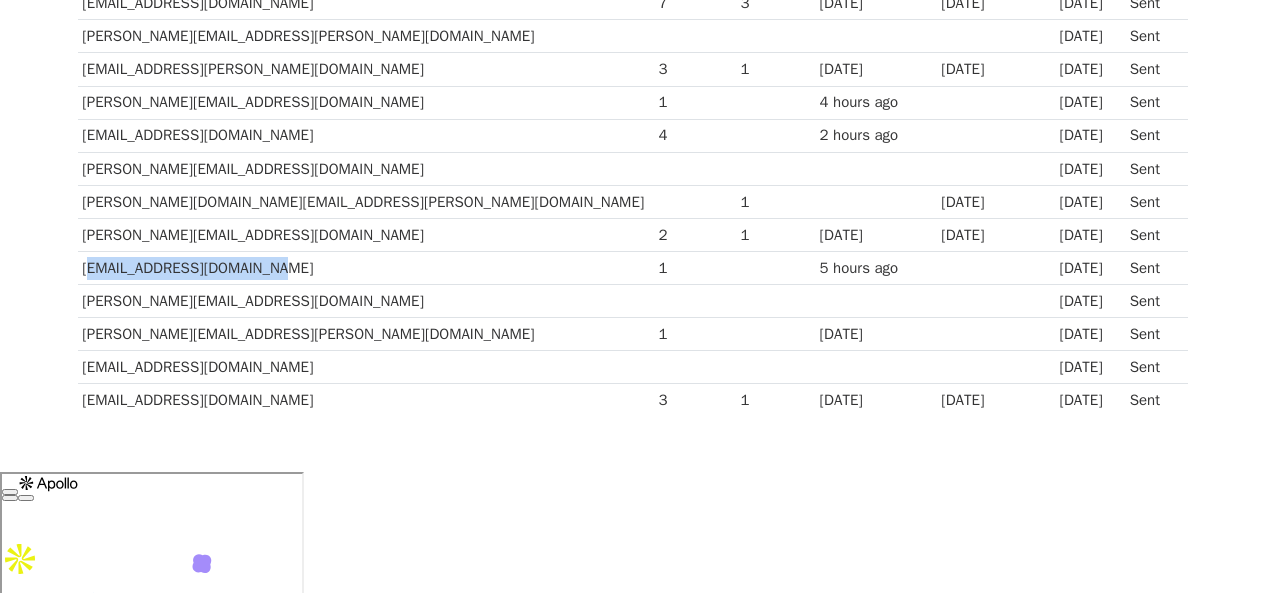 copy on "asad.pathan@mobikwik.com" 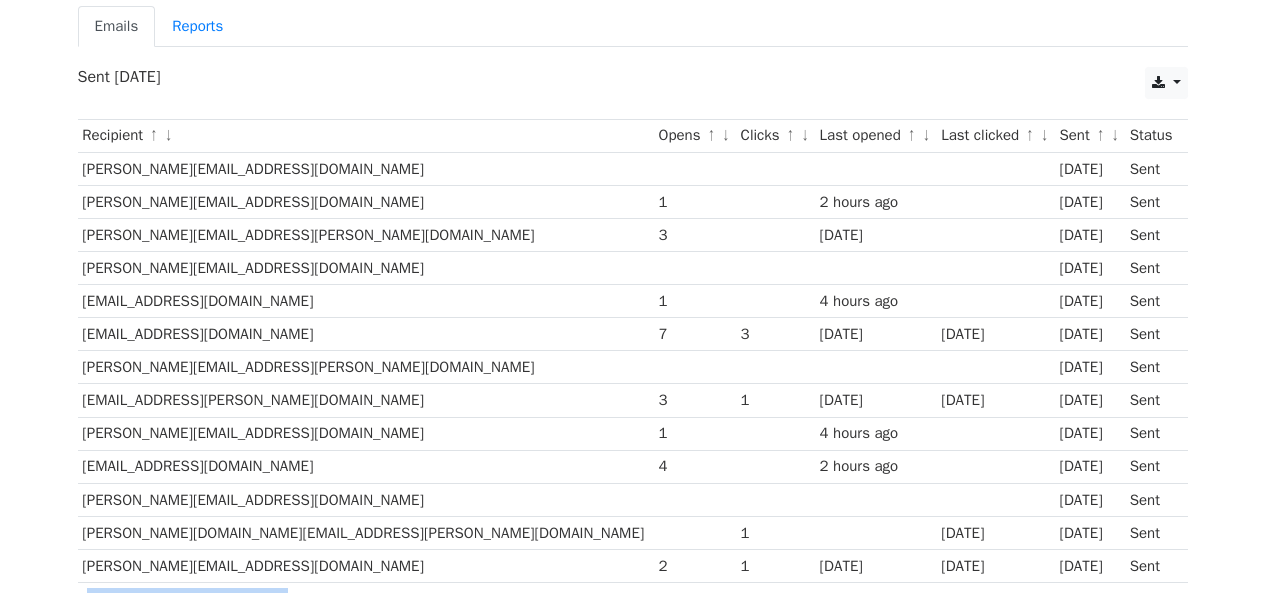 scroll, scrollTop: 212, scrollLeft: 0, axis: vertical 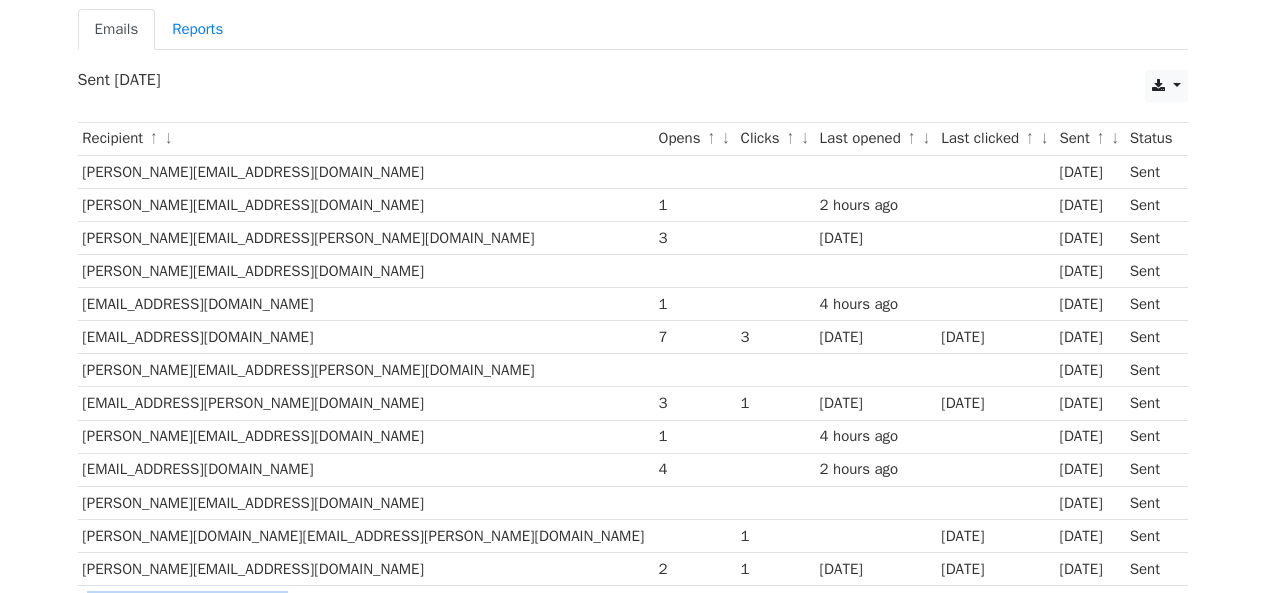 drag, startPoint x: 313, startPoint y: 338, endPoint x: 78, endPoint y: 339, distance: 235.00212 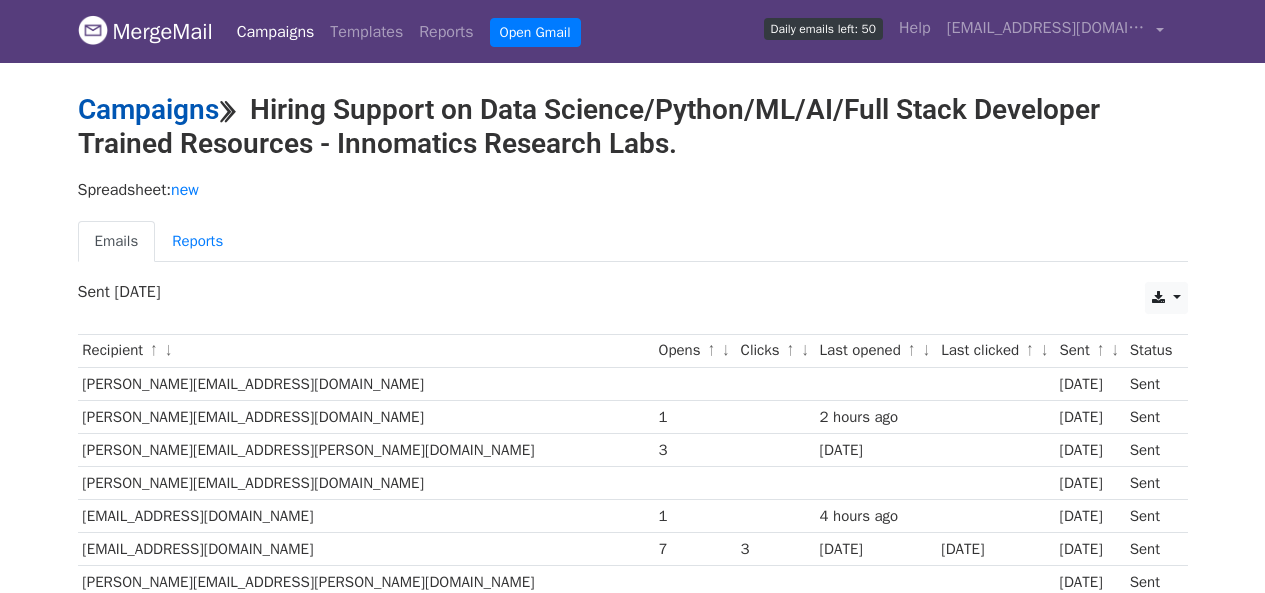 click on "Campaigns" at bounding box center [148, 109] 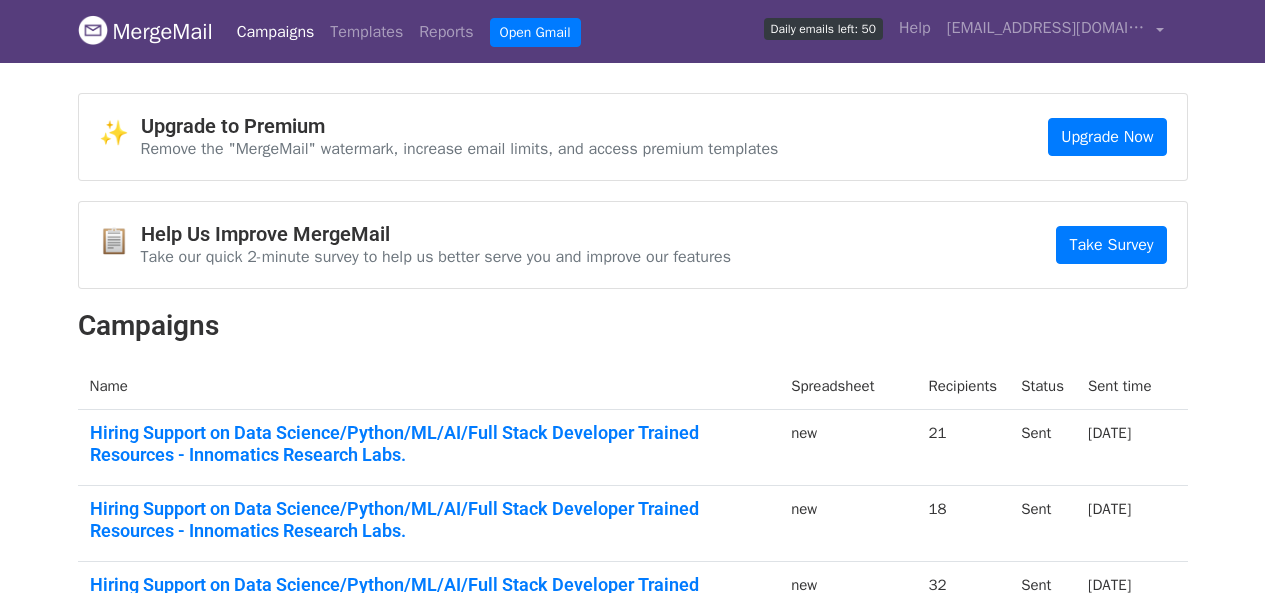 scroll, scrollTop: 0, scrollLeft: 0, axis: both 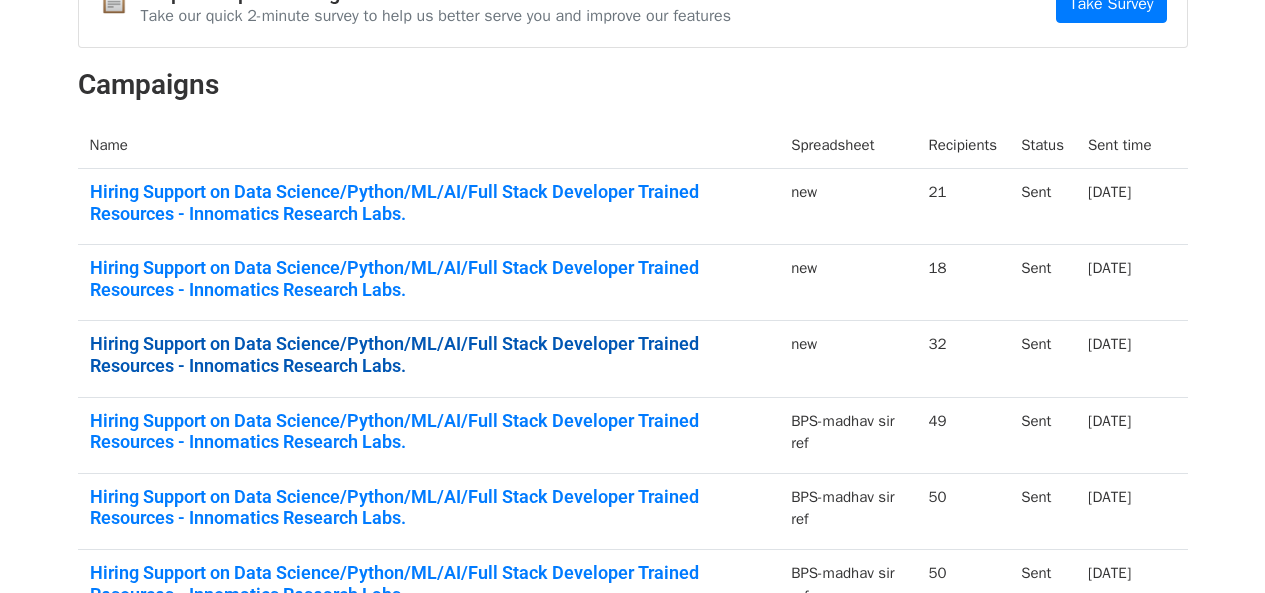 click on "Hiring Support on Data Science/Python/ML/AI/Full Stack Developer Trained Resources - Innomatics Research Labs." at bounding box center (429, 354) 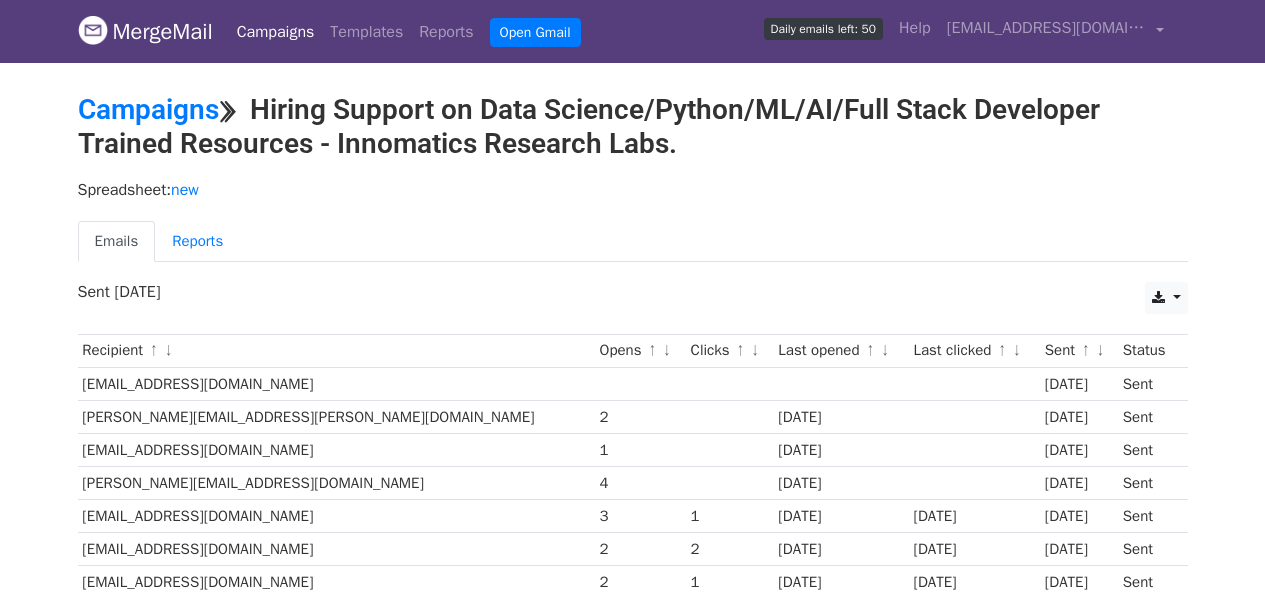 scroll, scrollTop: 0, scrollLeft: 0, axis: both 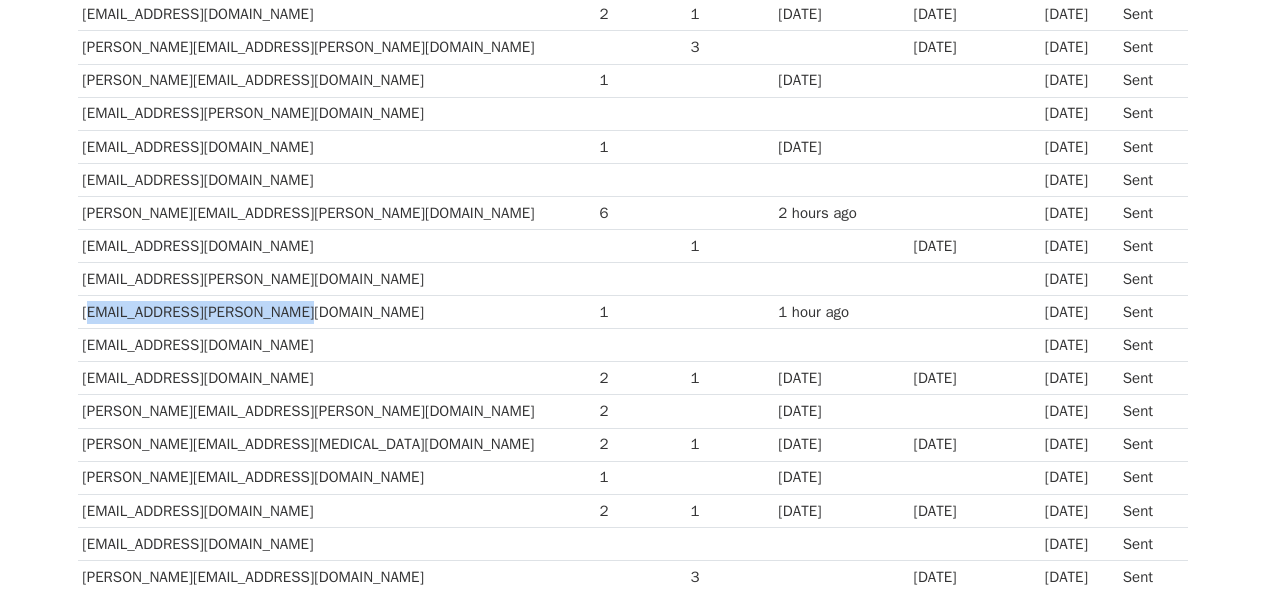 drag, startPoint x: 282, startPoint y: 312, endPoint x: 83, endPoint y: 316, distance: 199.04019 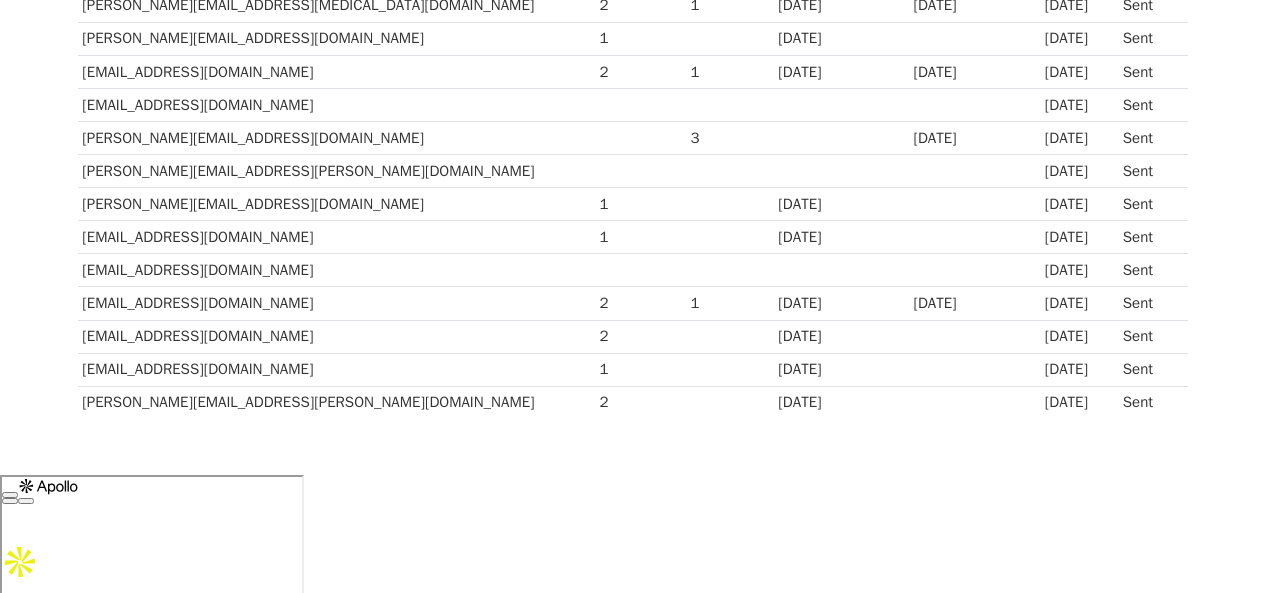 scroll, scrollTop: 0, scrollLeft: 0, axis: both 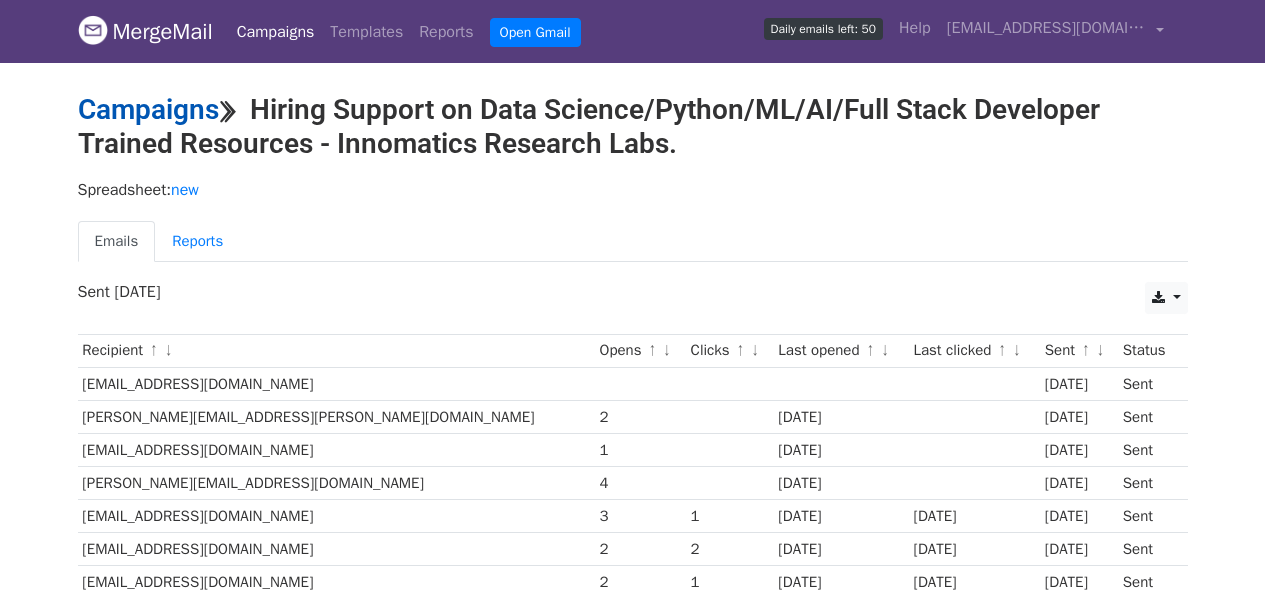 click on "Campaigns" at bounding box center (148, 109) 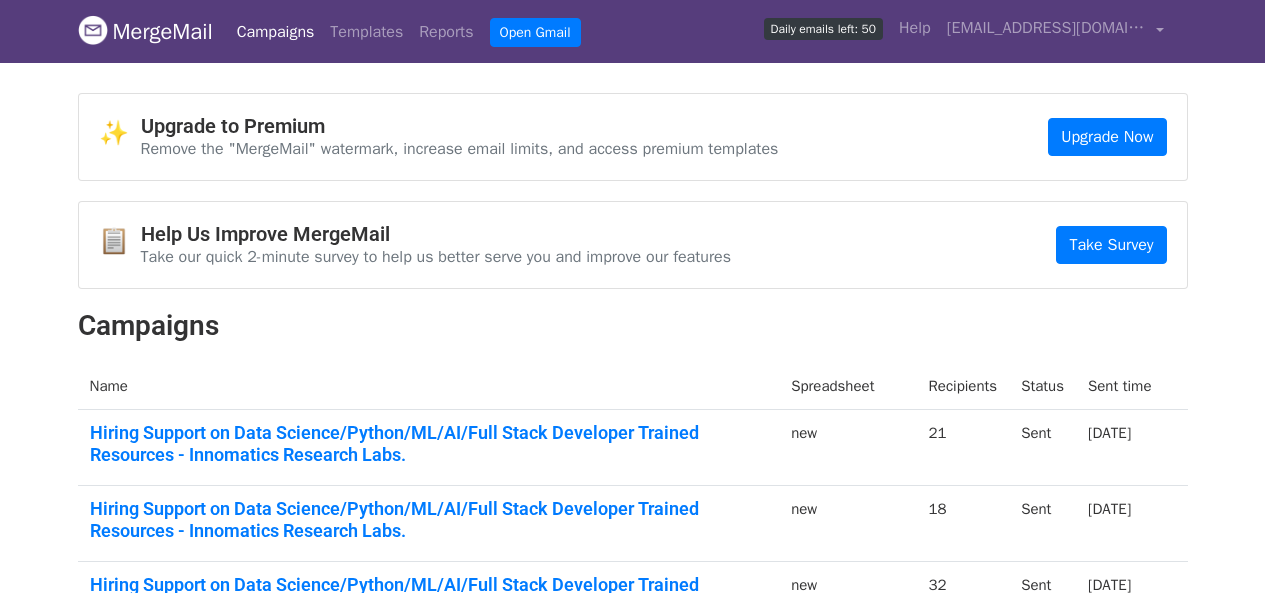 scroll, scrollTop: 326, scrollLeft: 0, axis: vertical 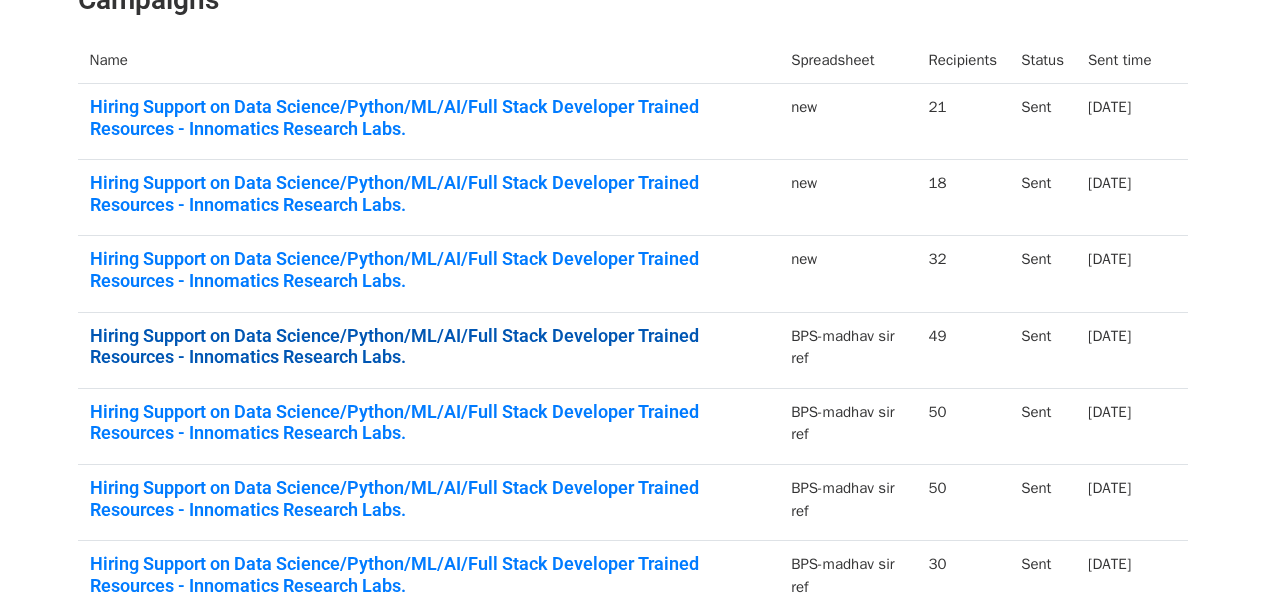 click on "Hiring Support on Data Science/Python/ML/AI/Full Stack Developer Trained Resources - Innomatics Research Labs." at bounding box center (429, 346) 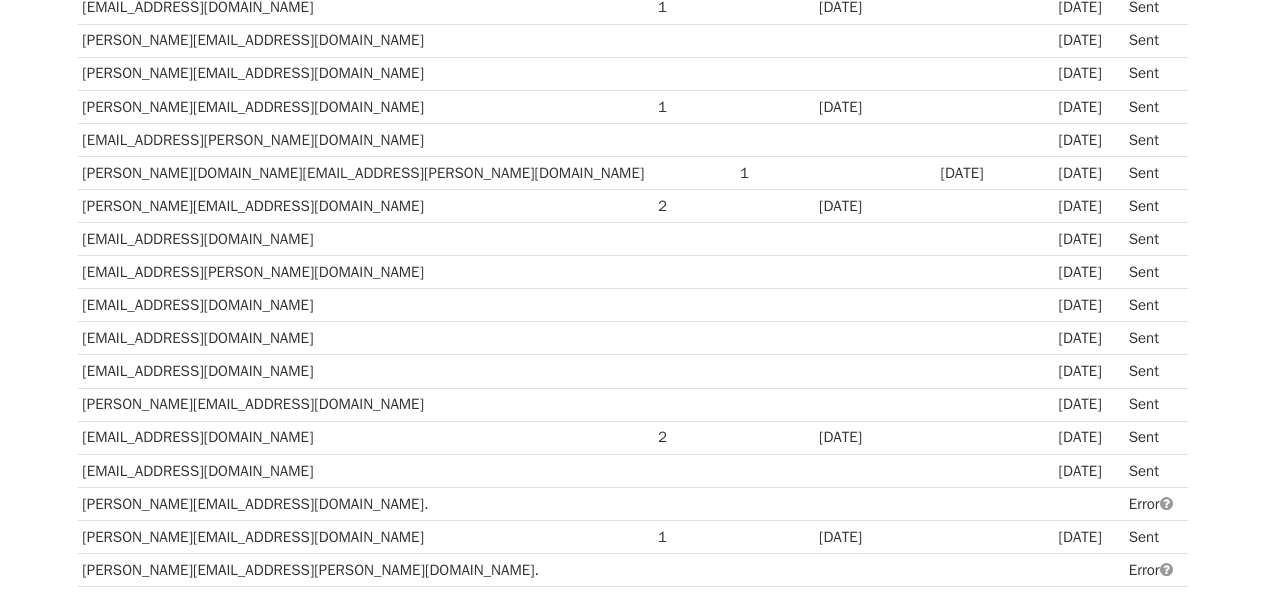 scroll, scrollTop: 0, scrollLeft: 0, axis: both 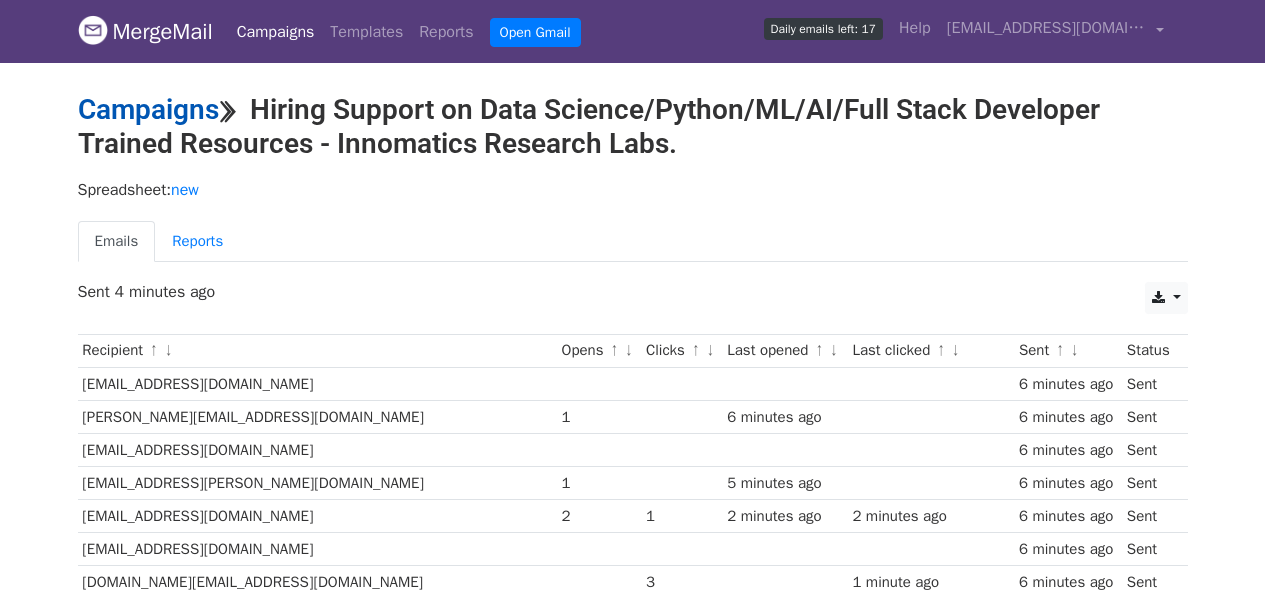 click on "Campaigns" at bounding box center [148, 109] 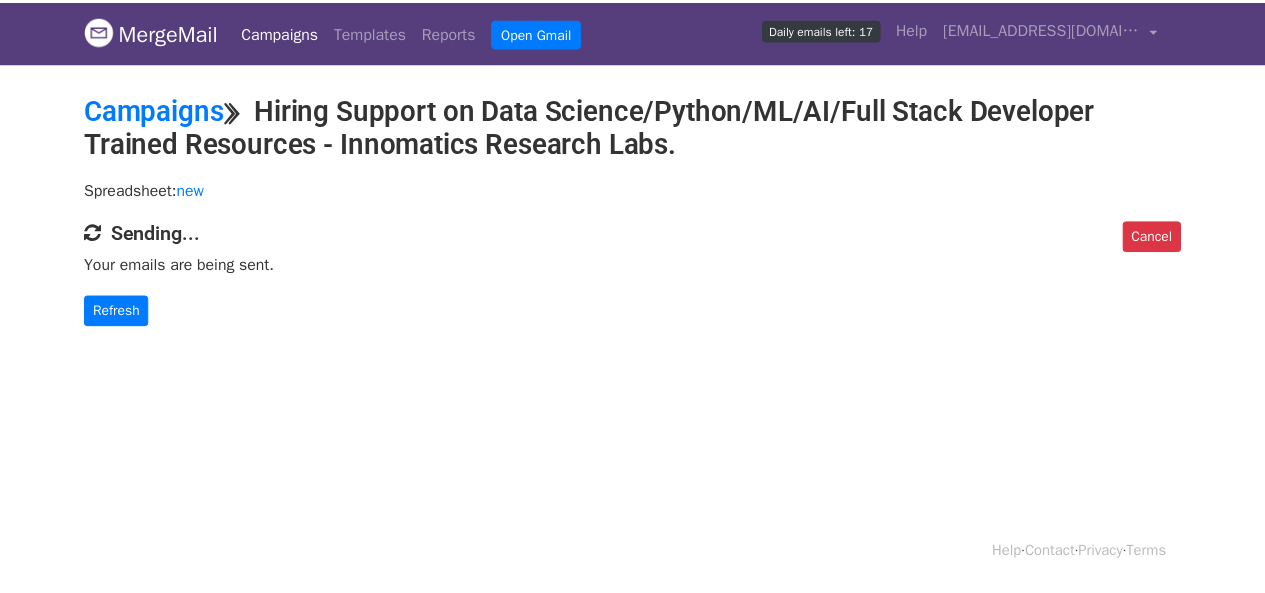 scroll, scrollTop: 0, scrollLeft: 0, axis: both 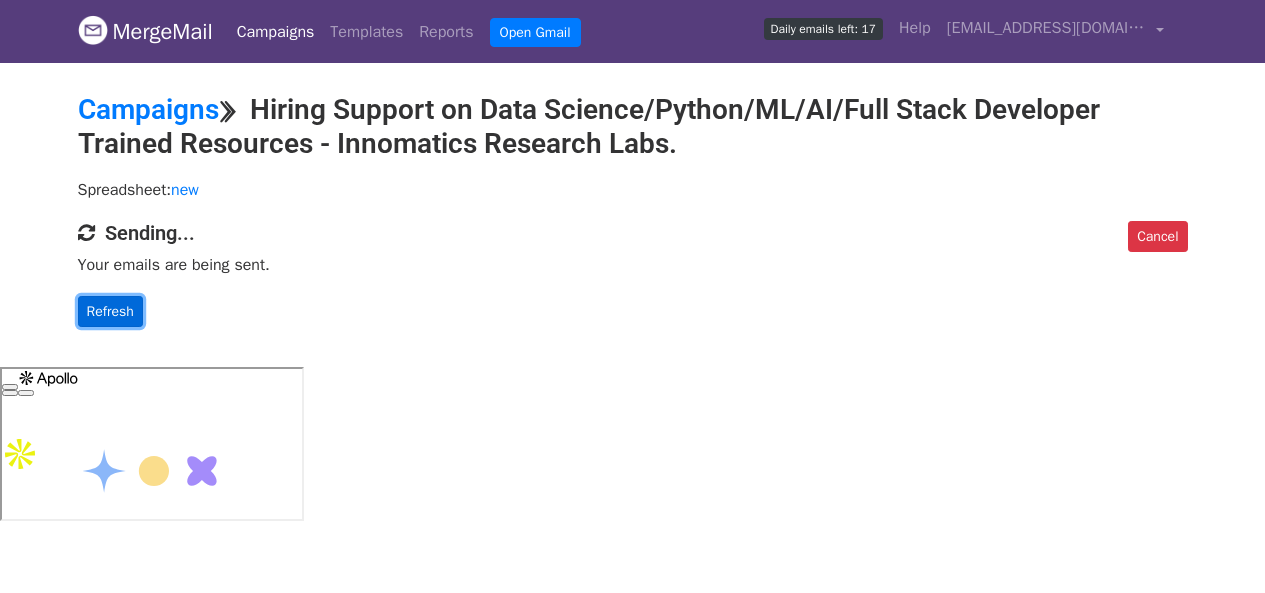 click on "Refresh" at bounding box center (110, 311) 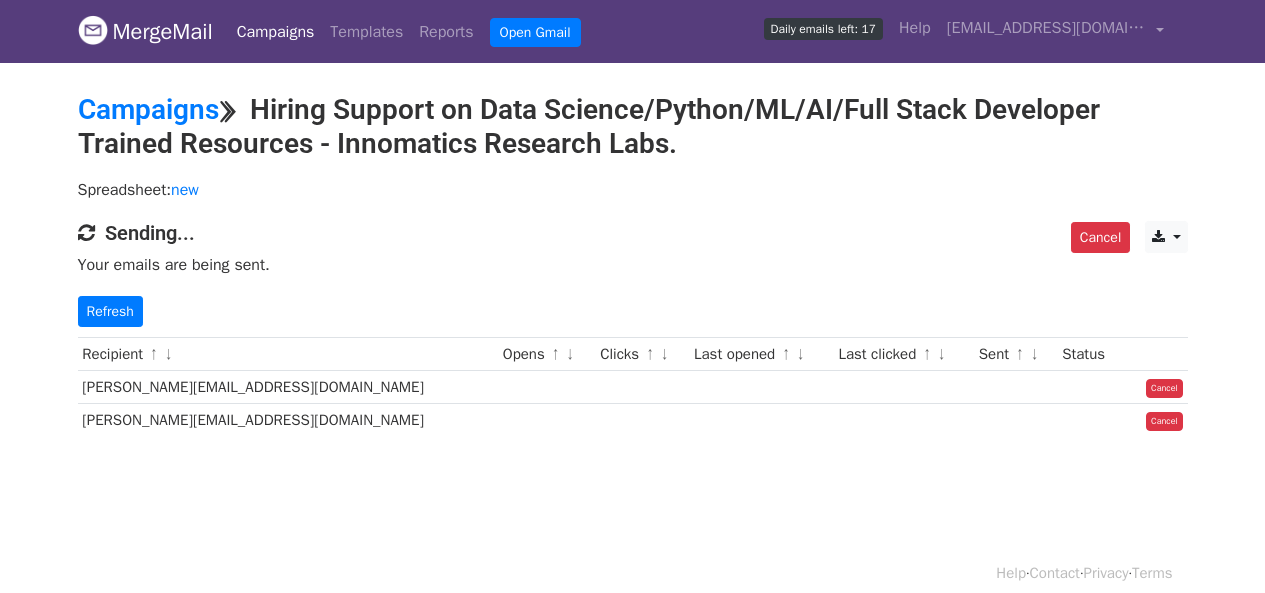 scroll, scrollTop: 0, scrollLeft: 0, axis: both 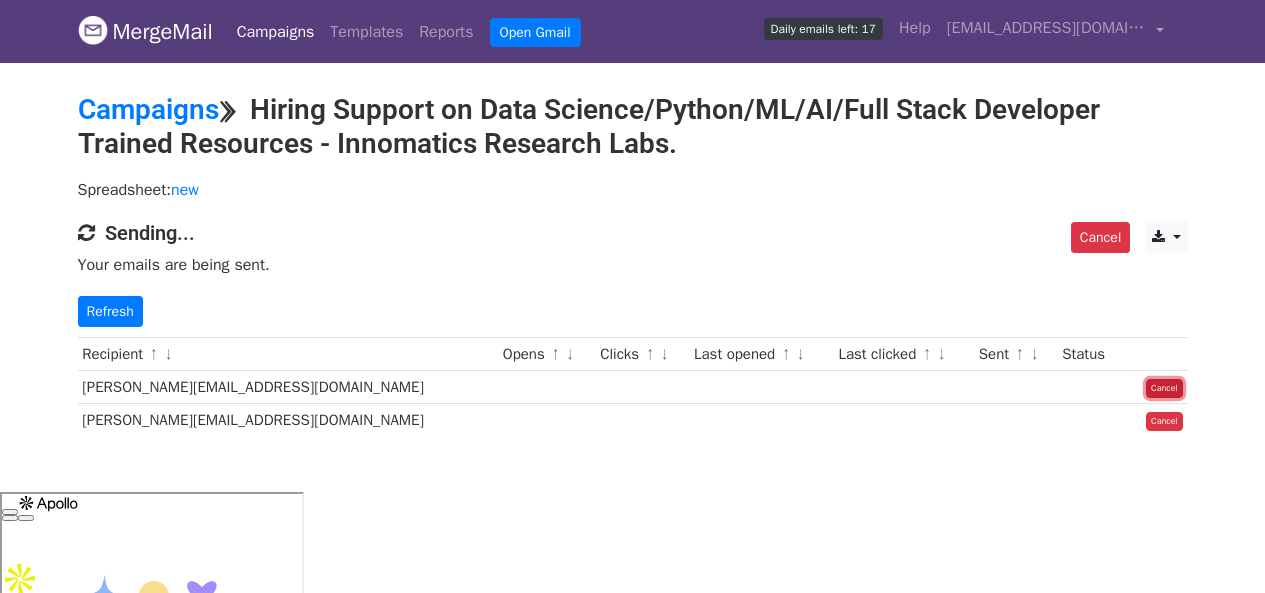 click on "Cancel" at bounding box center (1164, 389) 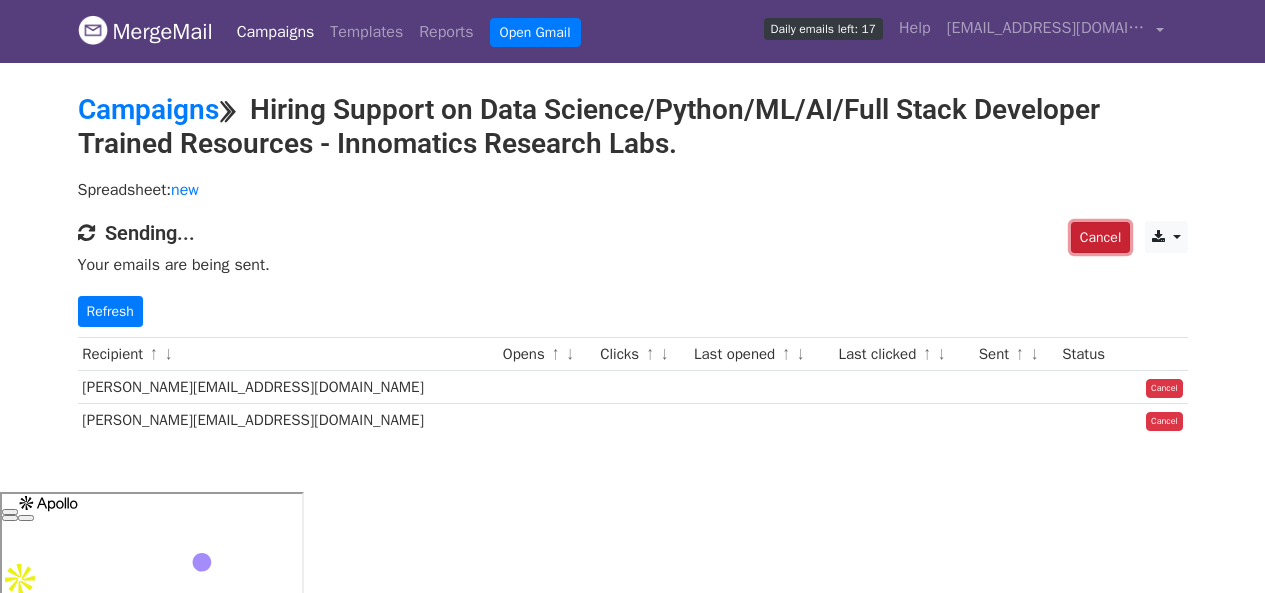 click on "Cancel" at bounding box center [1100, 237] 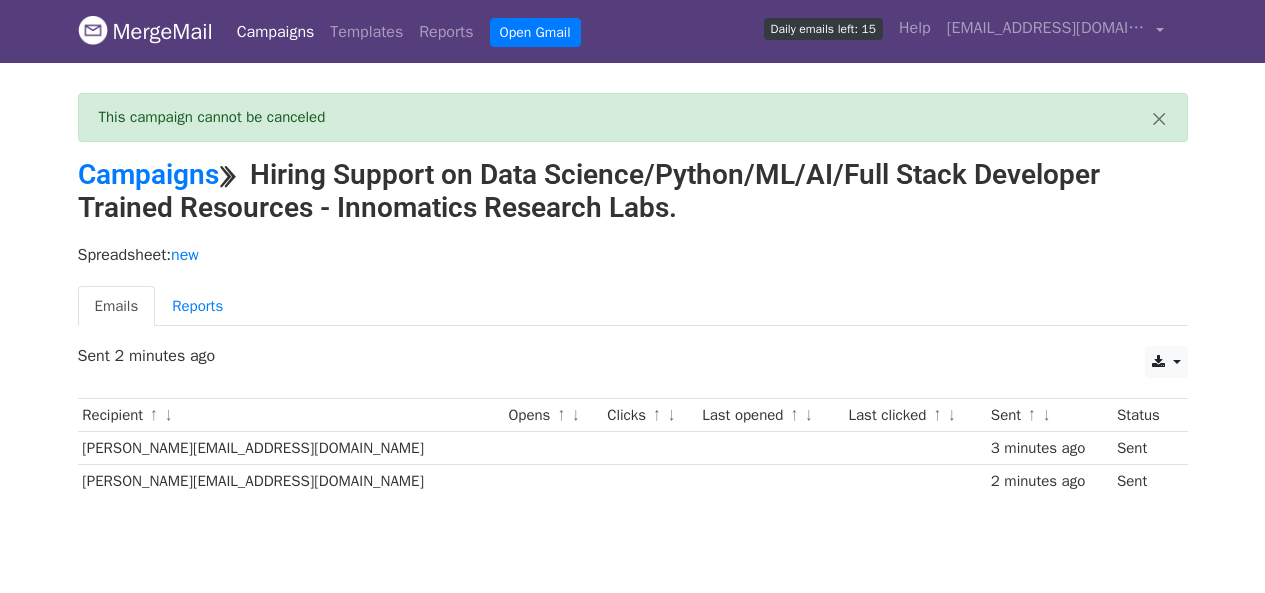 scroll, scrollTop: 0, scrollLeft: 0, axis: both 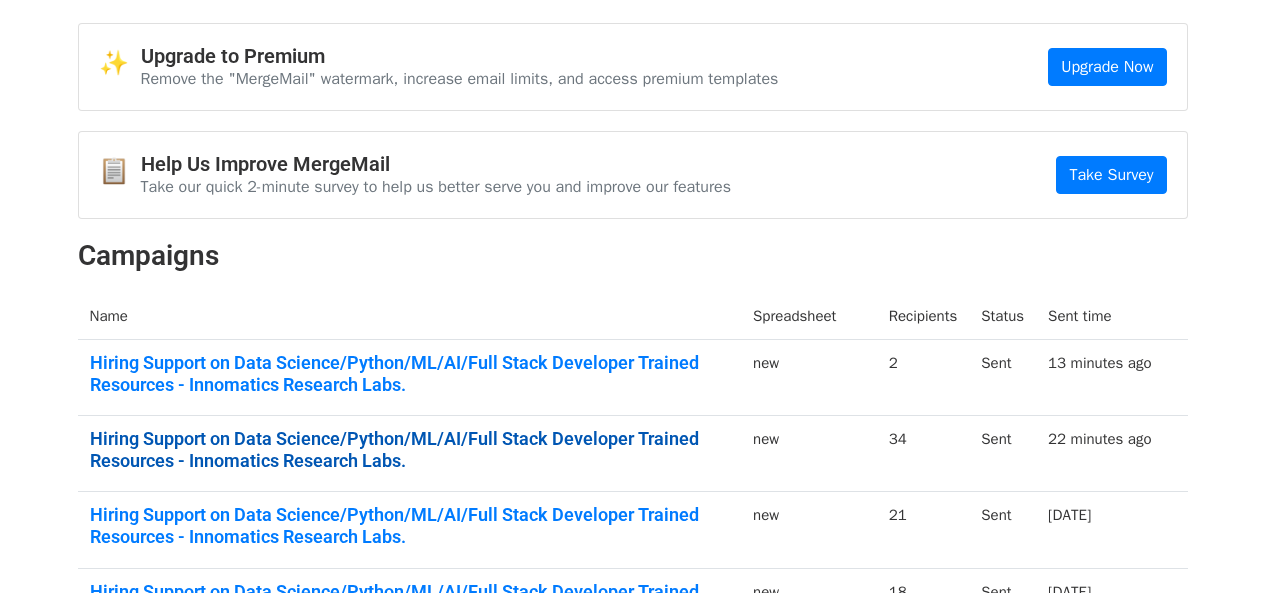 click on "Hiring Support on Data Science/Python/ML/AI/Full Stack Developer Trained Resources - Innomatics Research Labs." at bounding box center (410, 449) 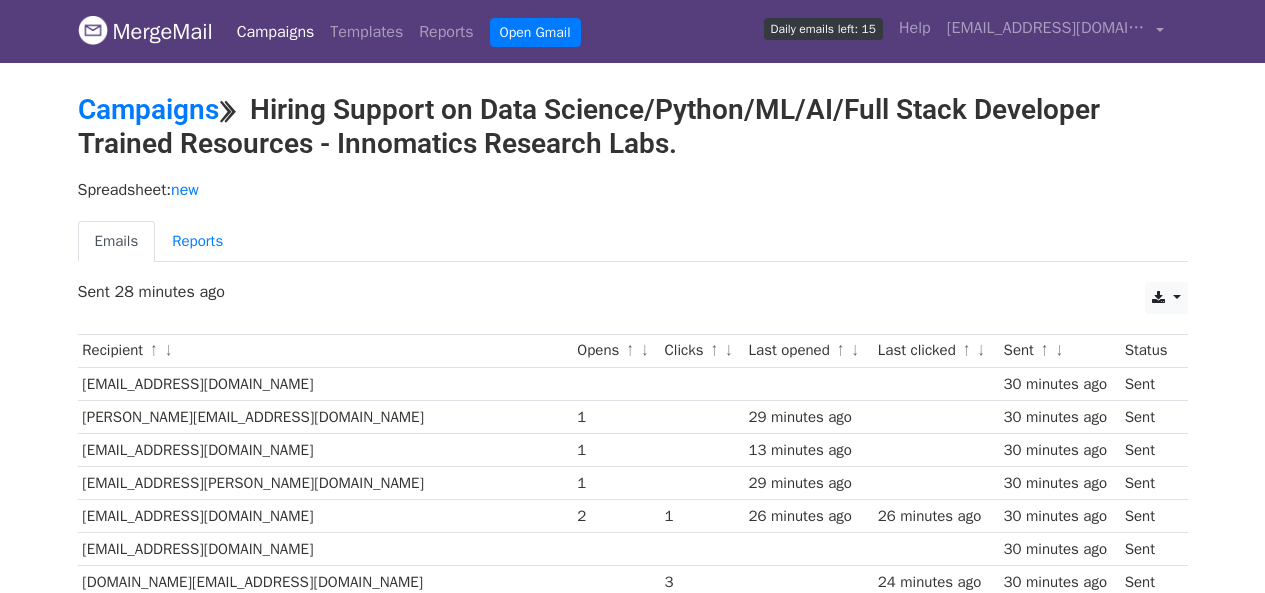 scroll, scrollTop: 0, scrollLeft: 0, axis: both 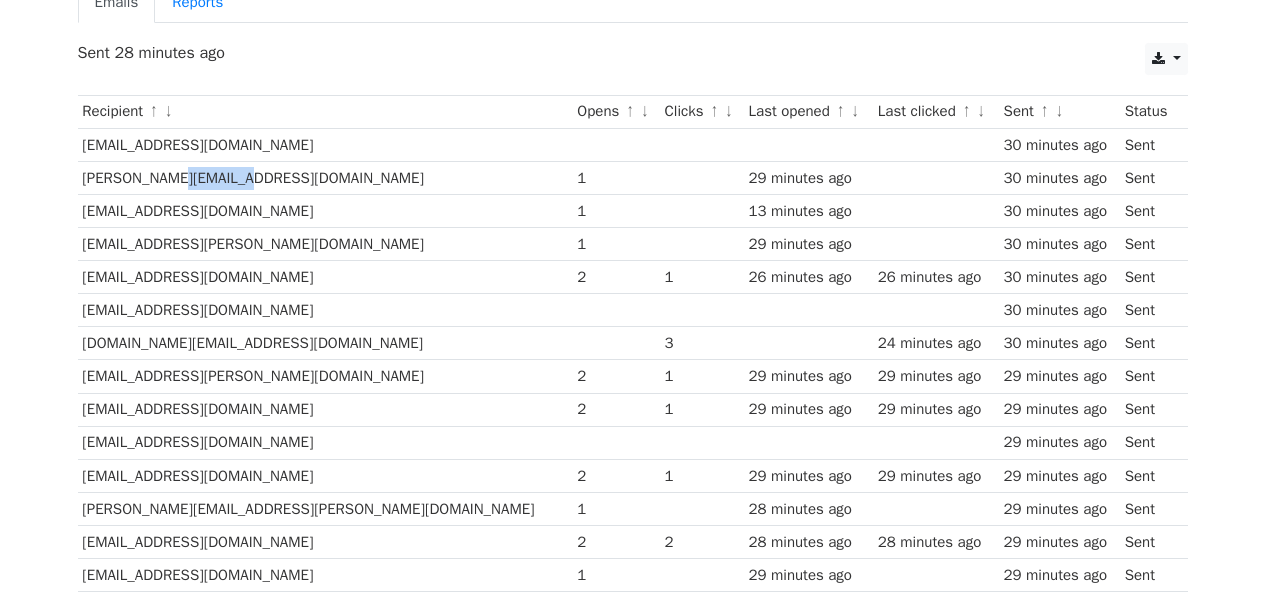 drag, startPoint x: 165, startPoint y: 175, endPoint x: 221, endPoint y: 172, distance: 56.0803 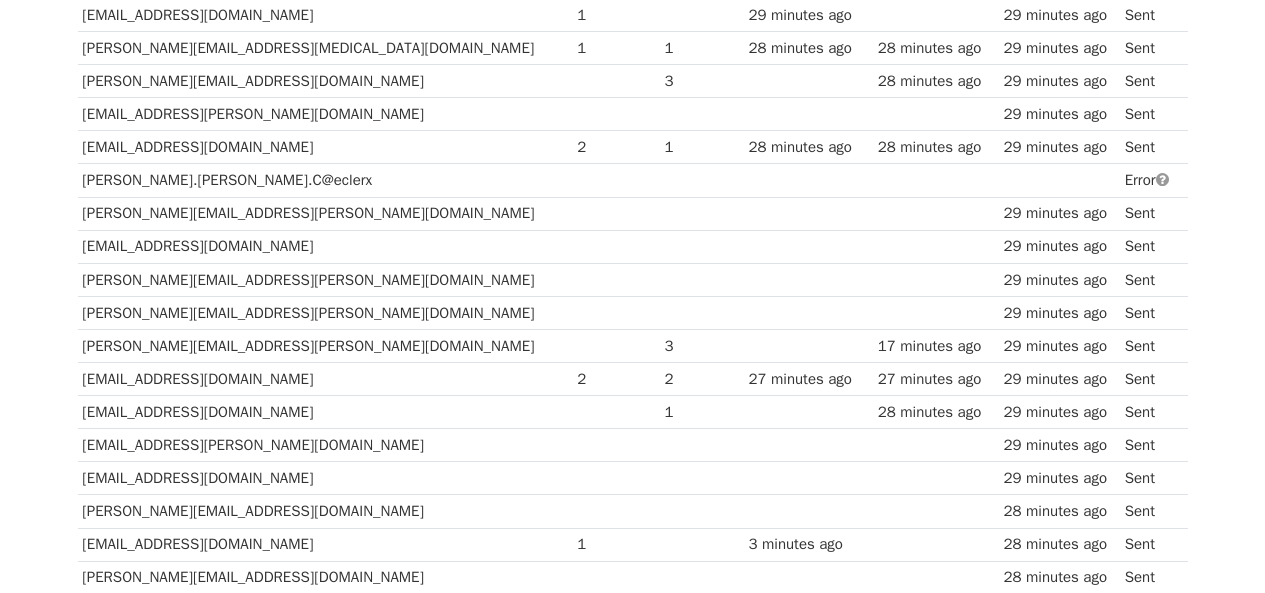 scroll, scrollTop: 839, scrollLeft: 0, axis: vertical 